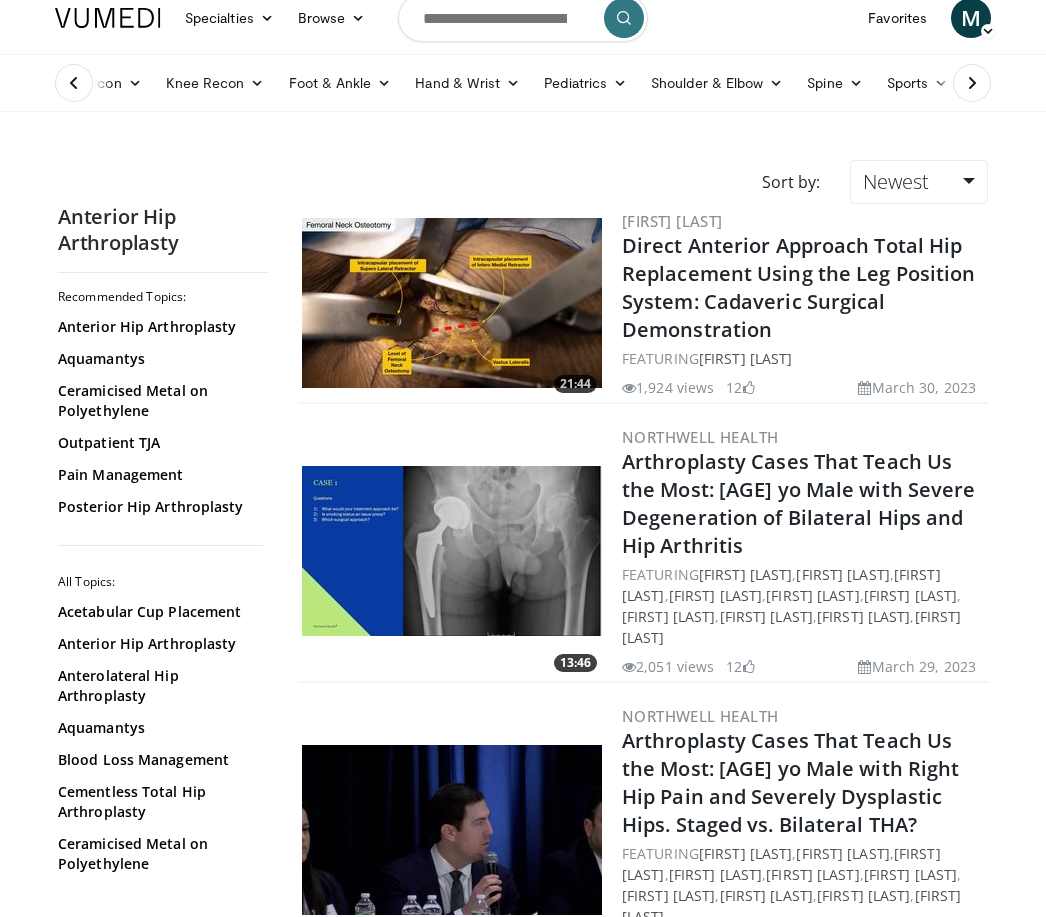 scroll, scrollTop: 0, scrollLeft: 0, axis: both 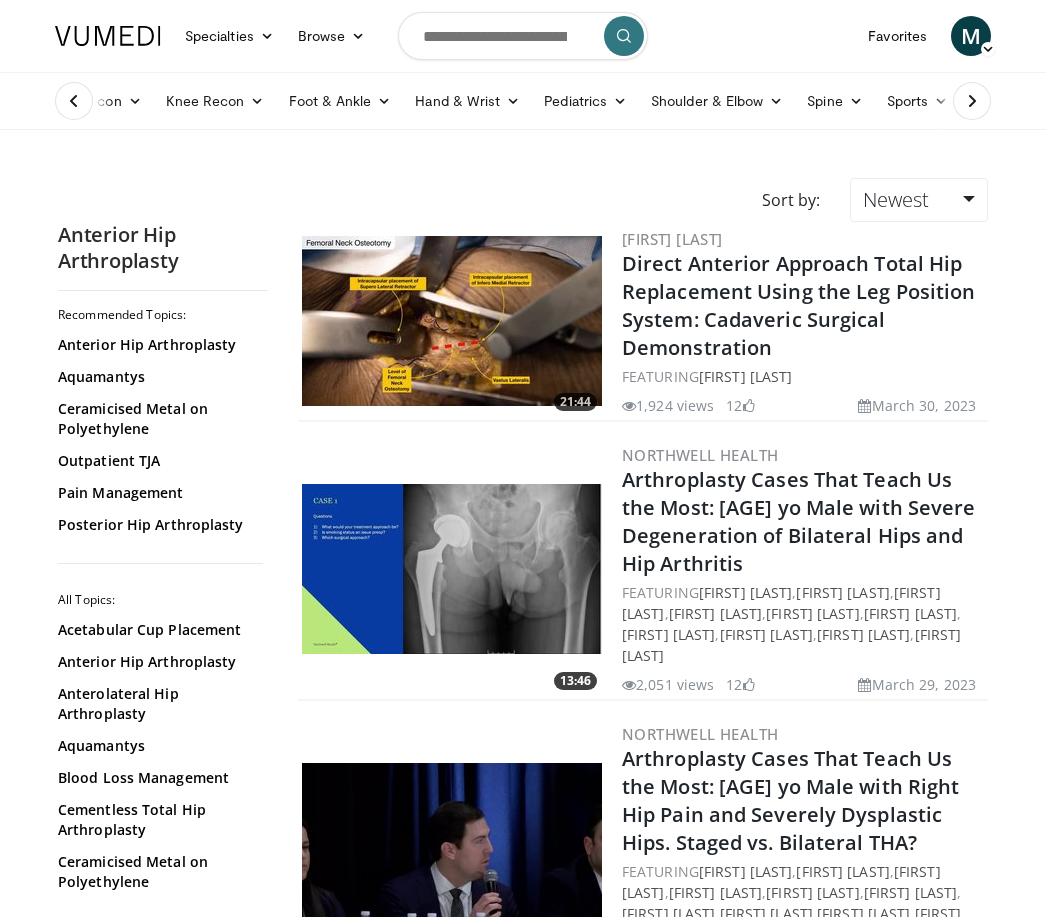 click on "Spine" at bounding box center (834, 101) 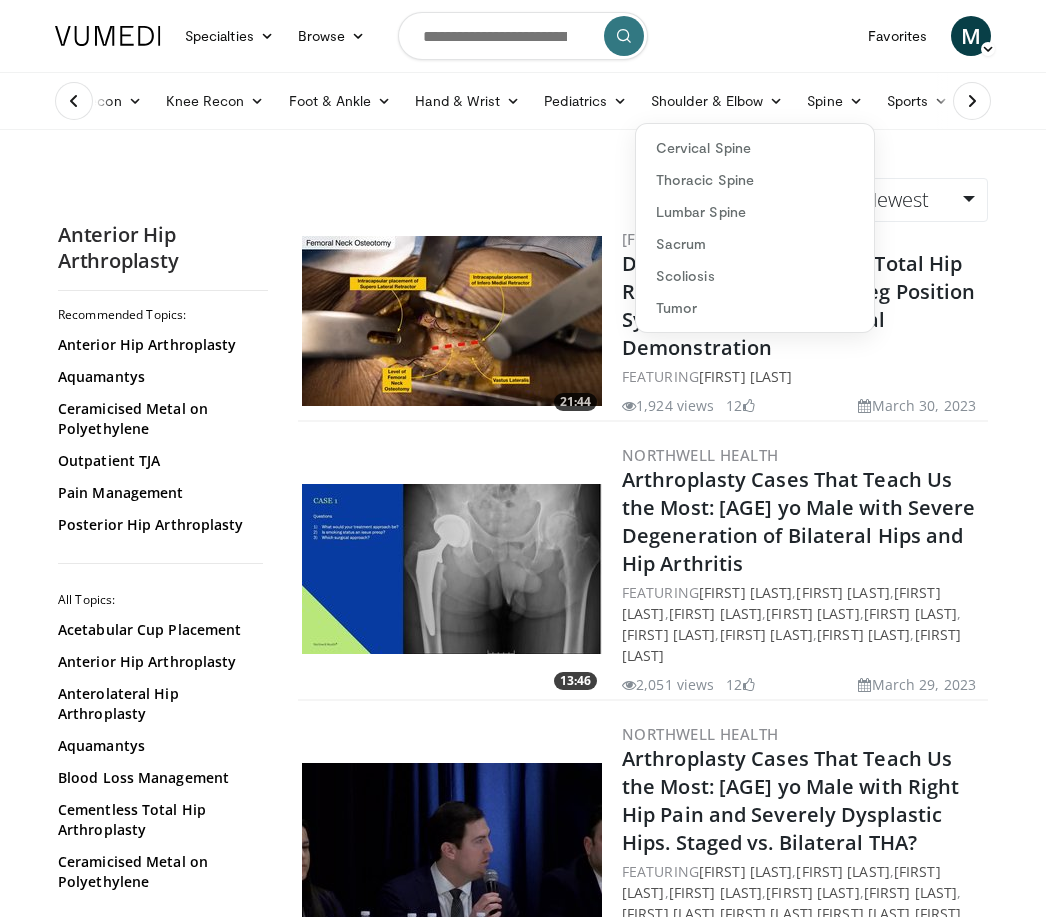 click on "Lumbar Spine" at bounding box center [755, 212] 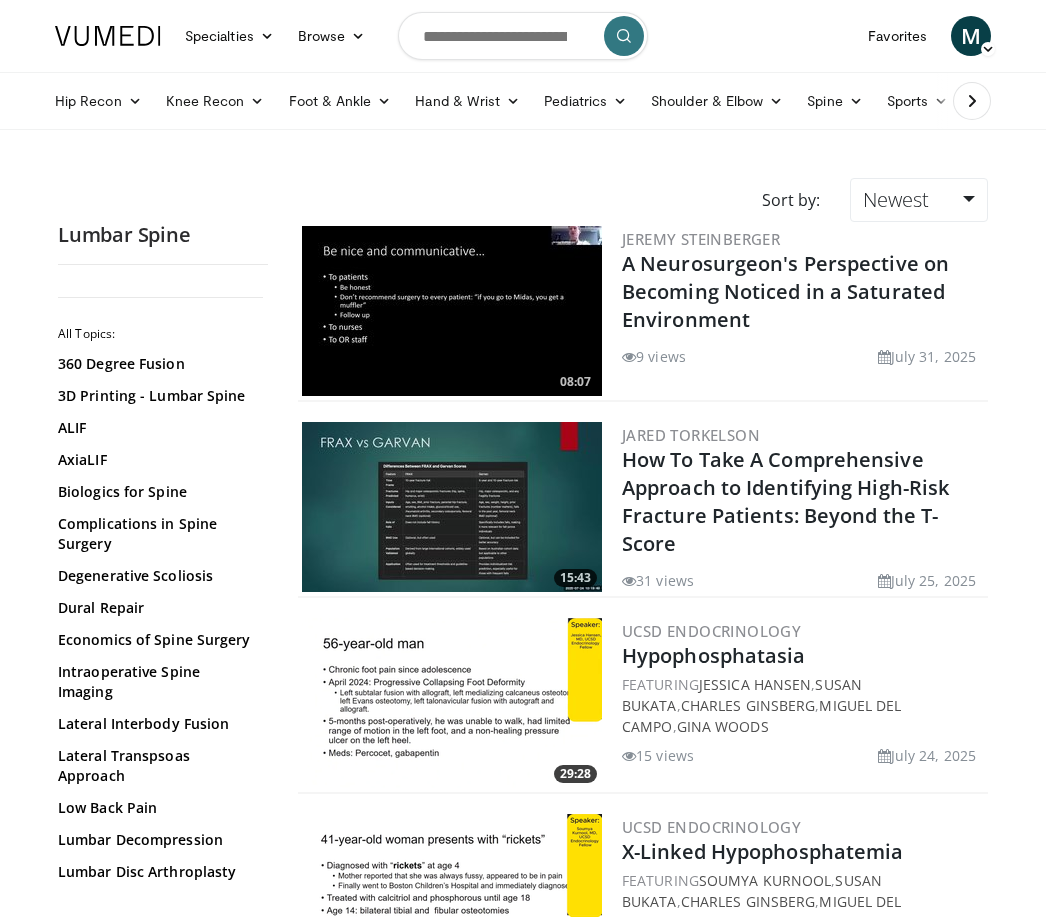 scroll, scrollTop: 0, scrollLeft: 0, axis: both 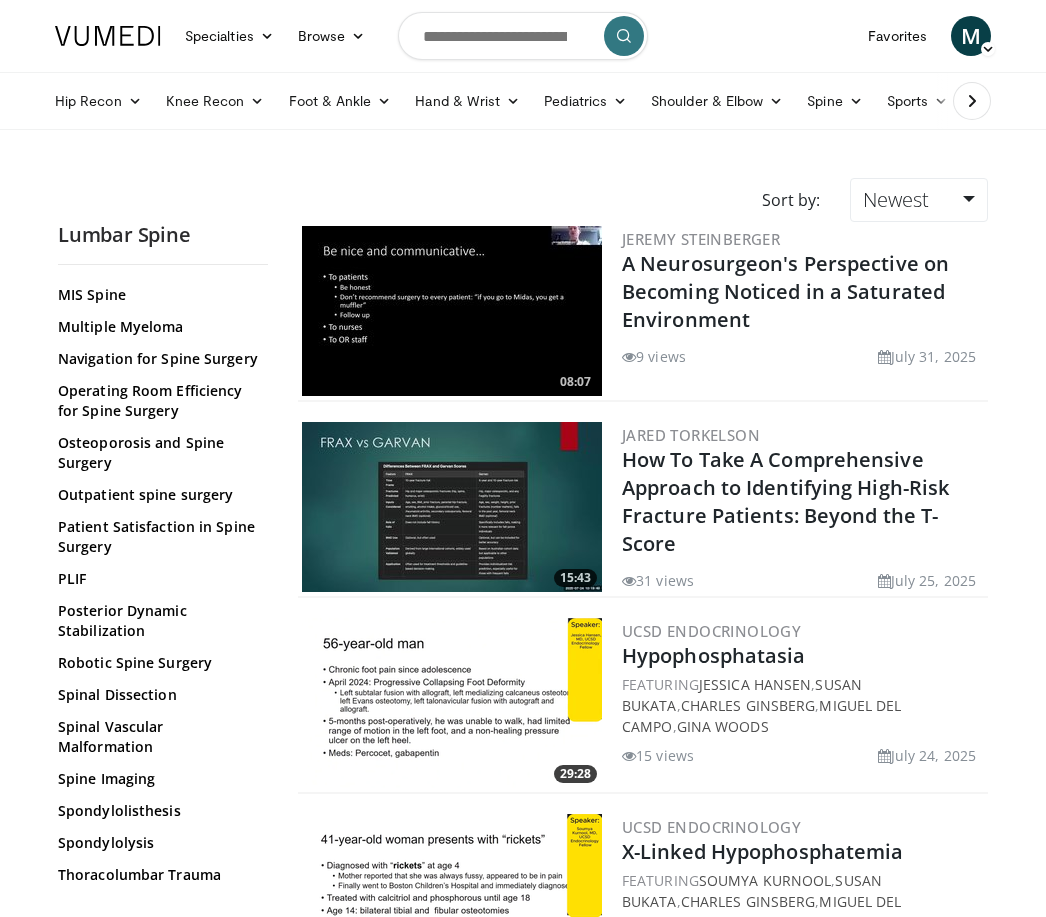 click on "Spine Imaging" at bounding box center [158, 779] 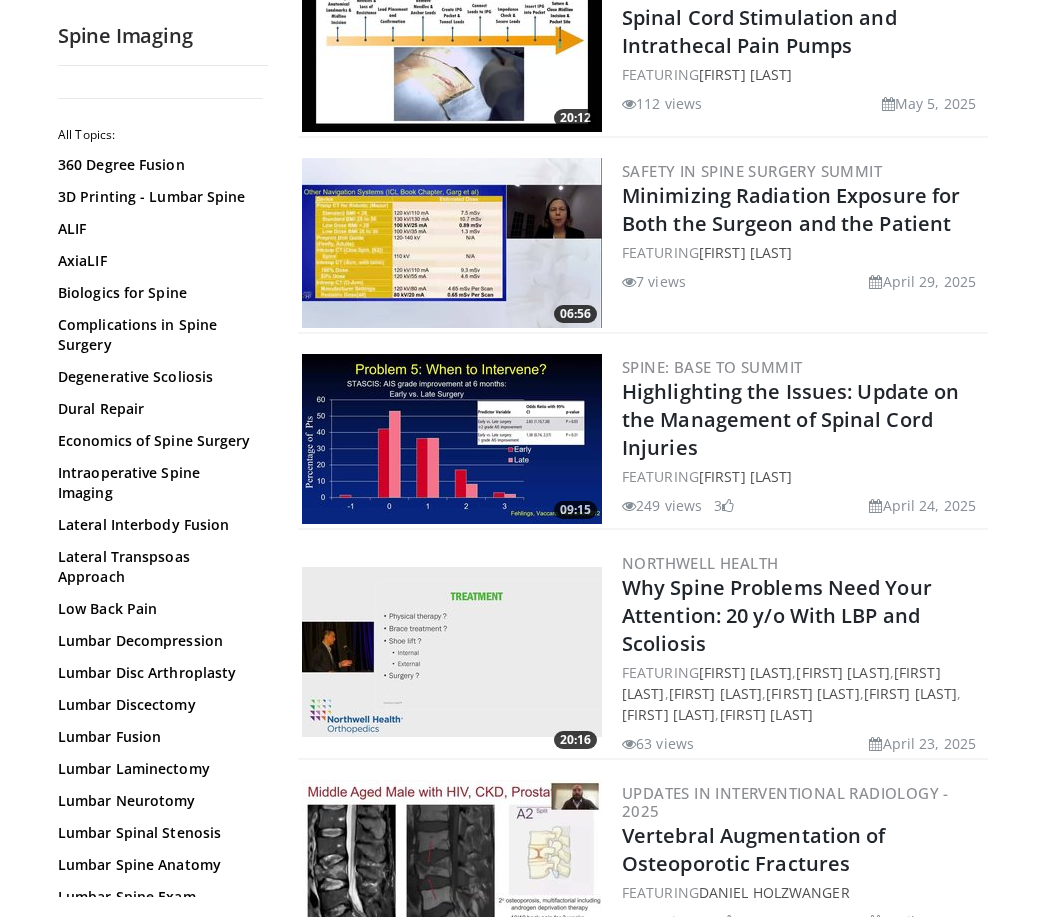 scroll, scrollTop: 3645, scrollLeft: 0, axis: vertical 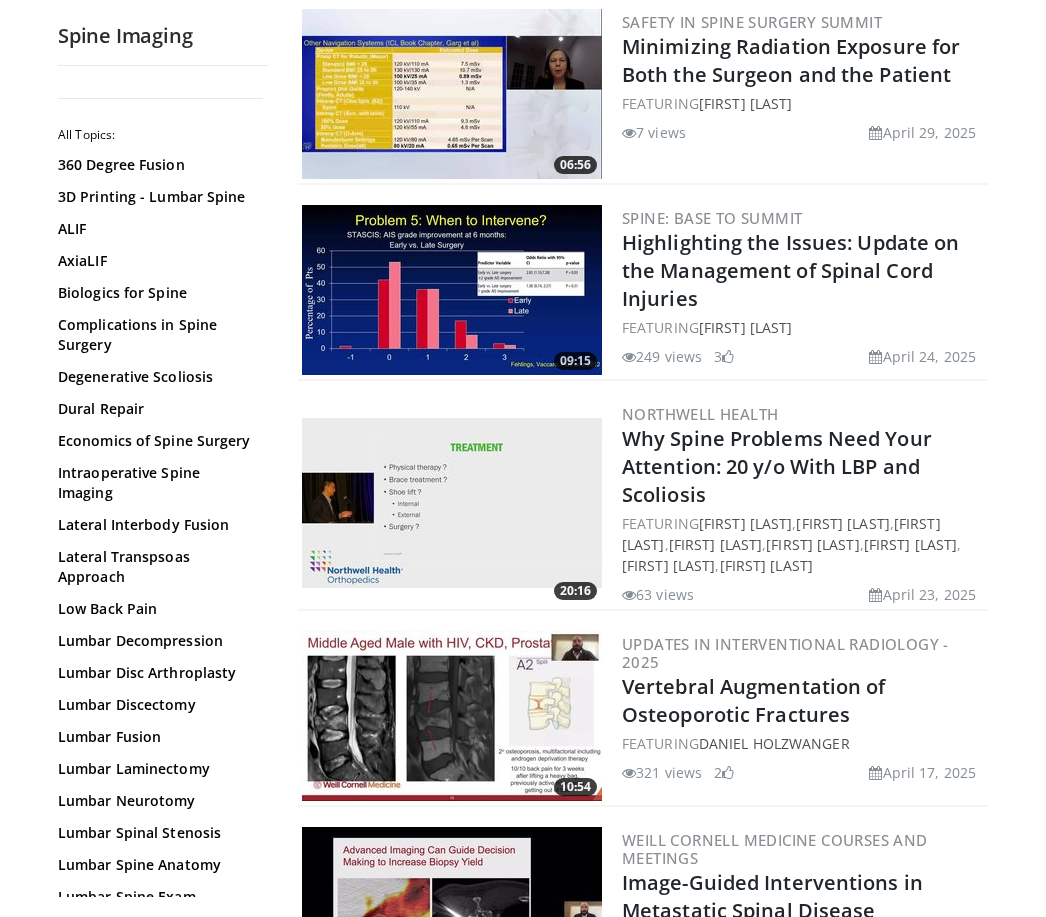 click on "Lumbar Decompression" at bounding box center [158, 641] 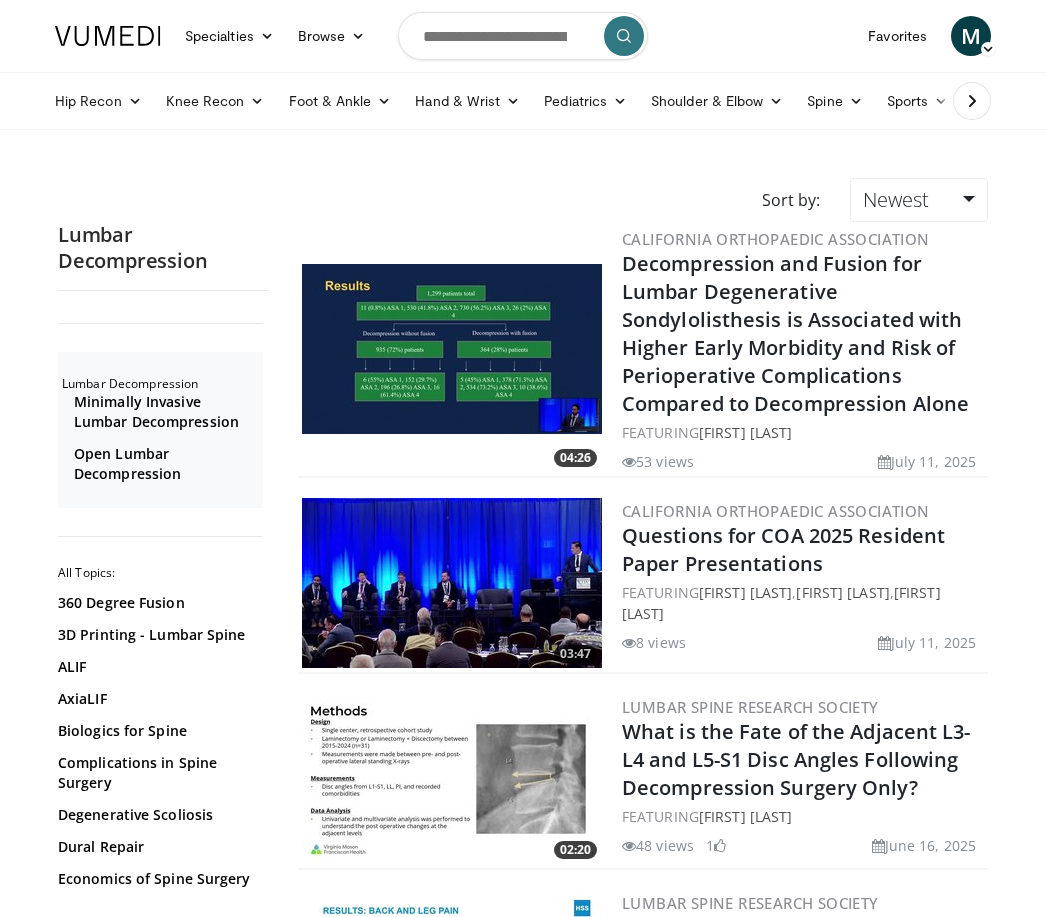scroll, scrollTop: 0, scrollLeft: 0, axis: both 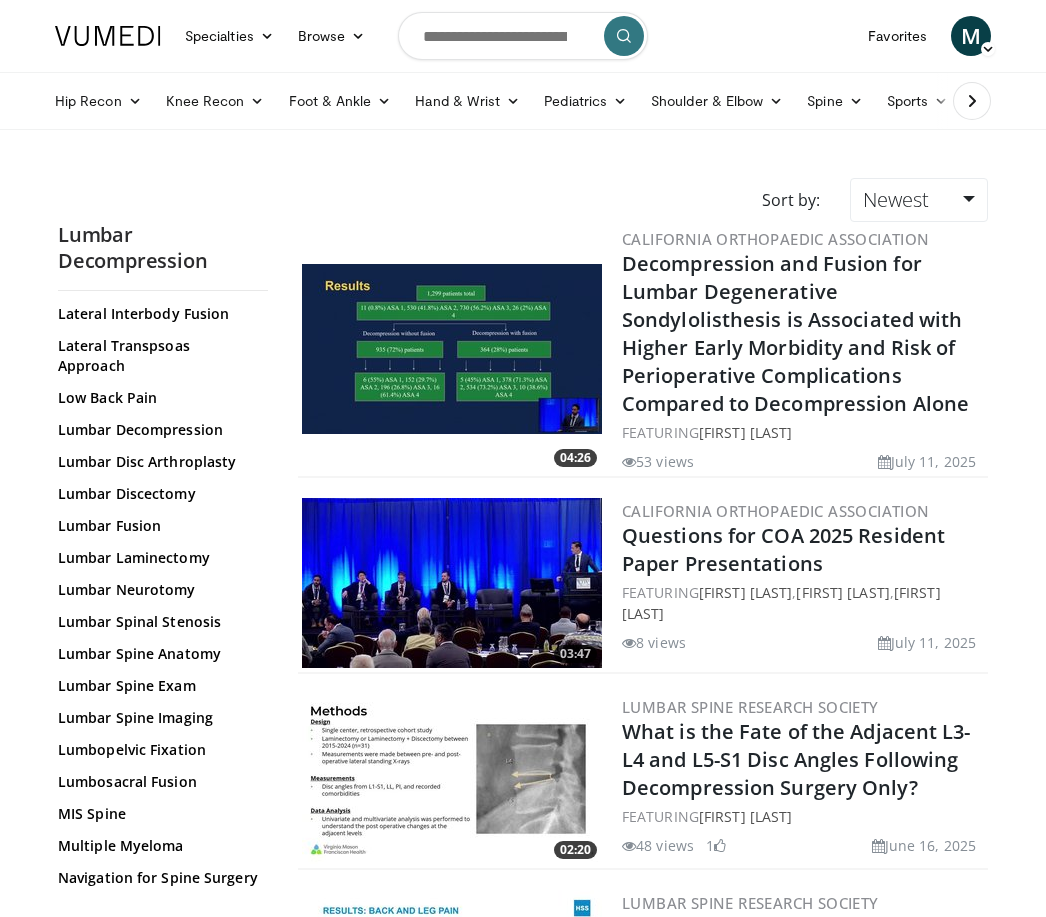 click on "Lumbar Spinal Stenosis" at bounding box center (158, 622) 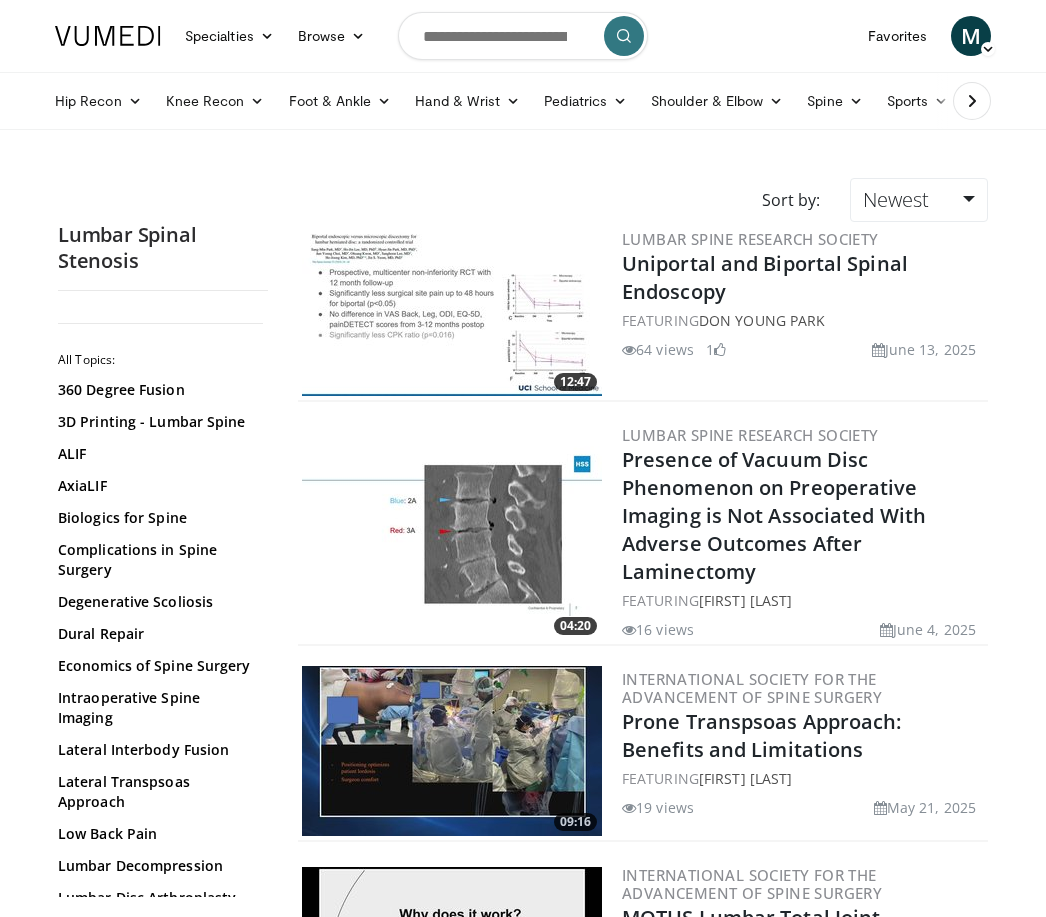 scroll, scrollTop: 0, scrollLeft: 0, axis: both 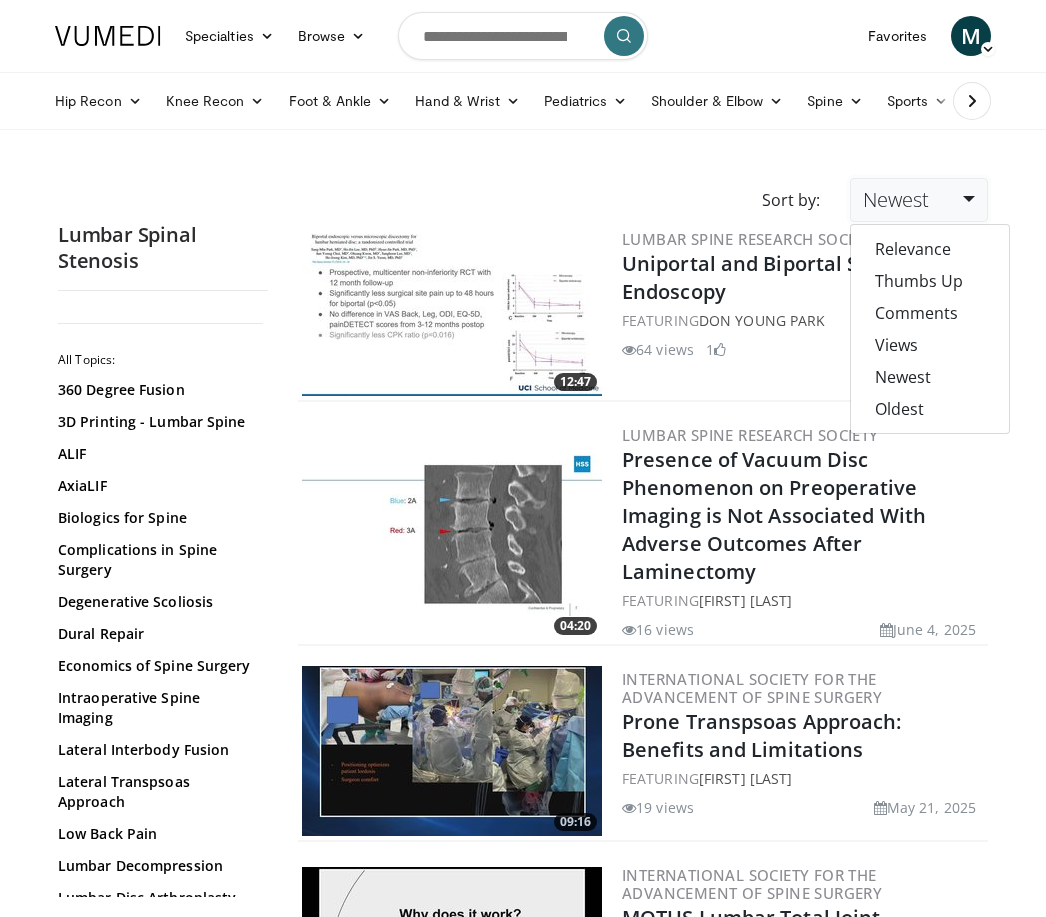 click on "Views" at bounding box center (930, 345) 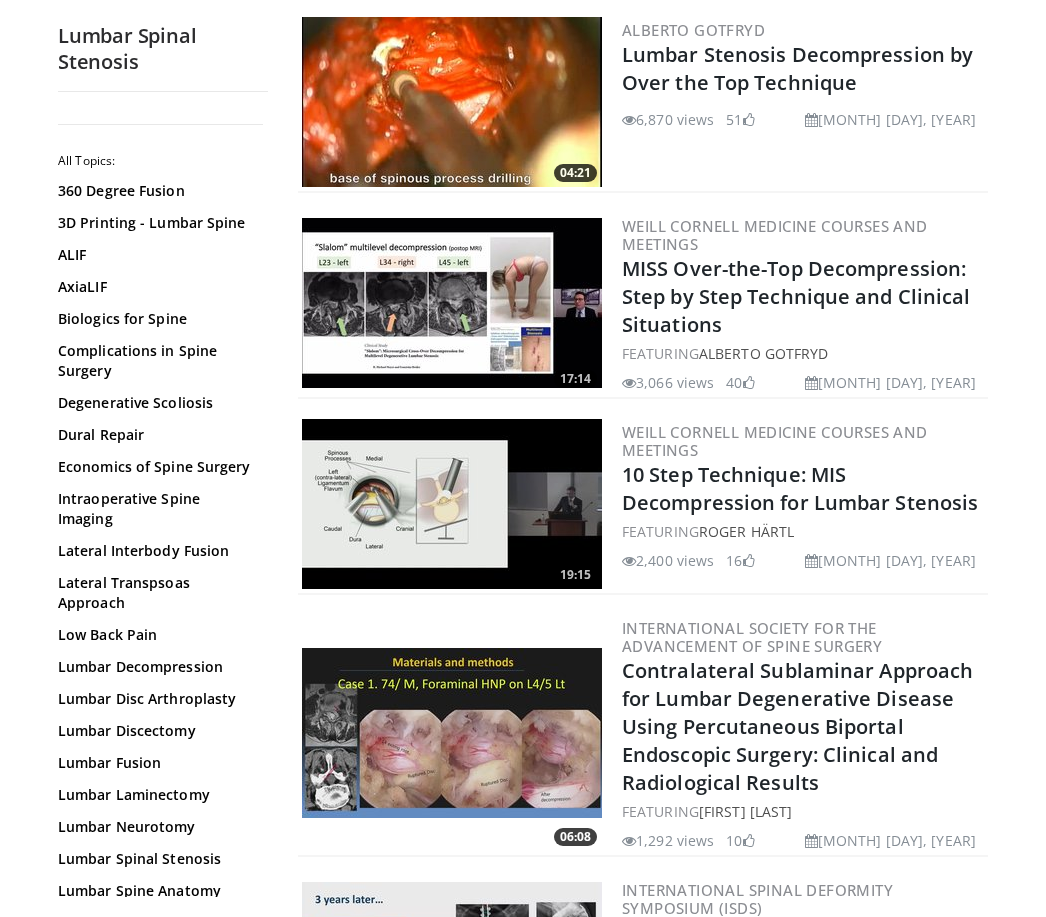 scroll, scrollTop: 402, scrollLeft: 0, axis: vertical 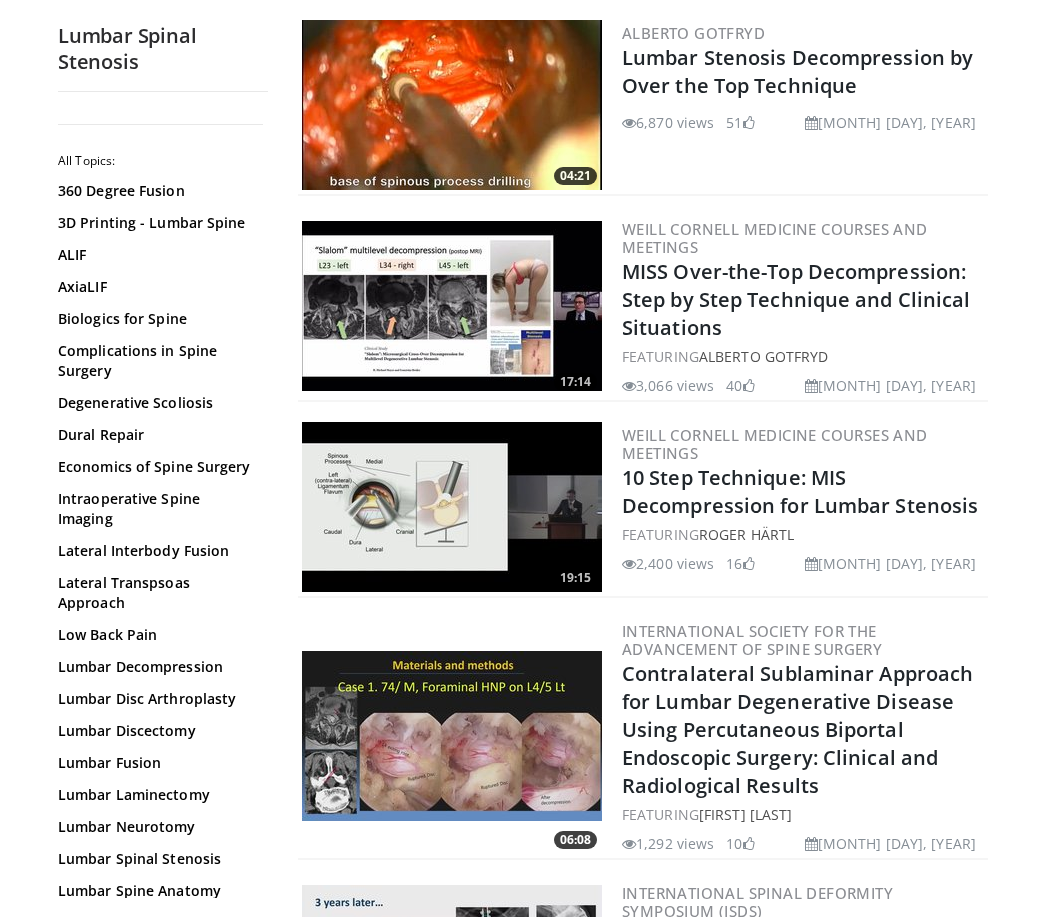 click at bounding box center [452, 306] 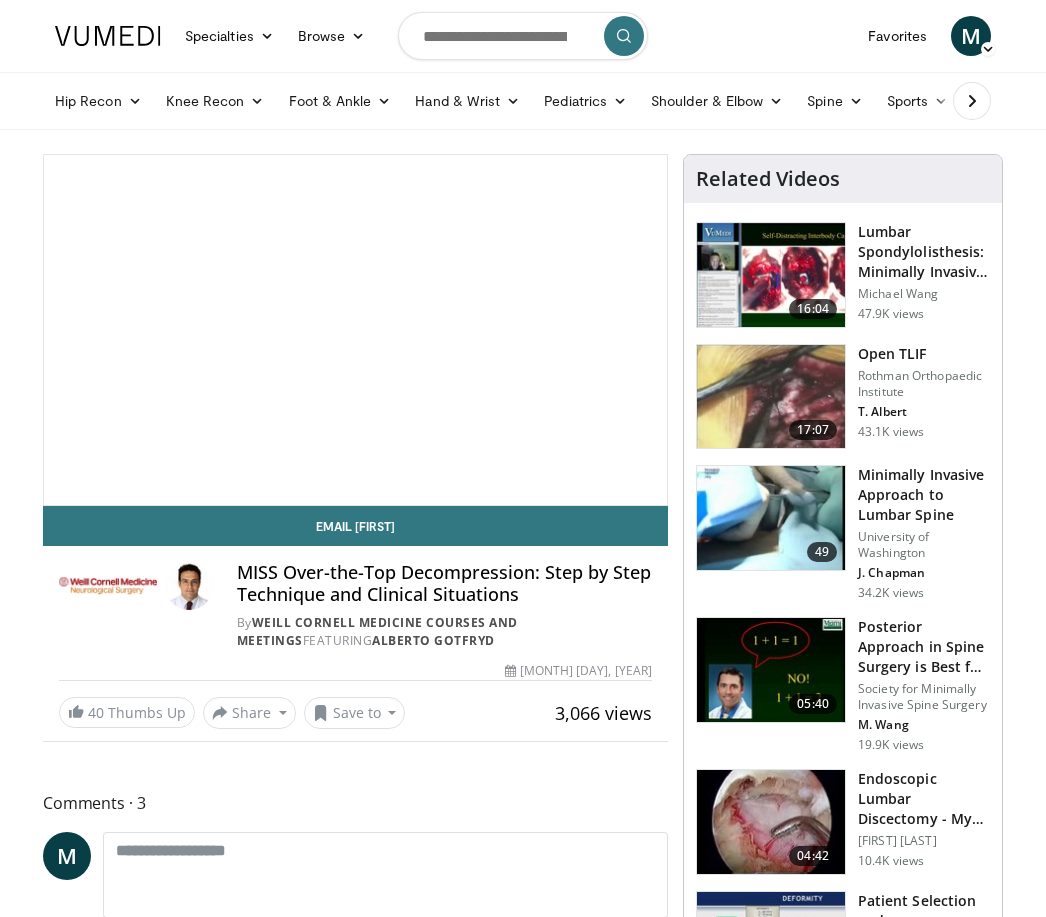 scroll, scrollTop: 0, scrollLeft: 0, axis: both 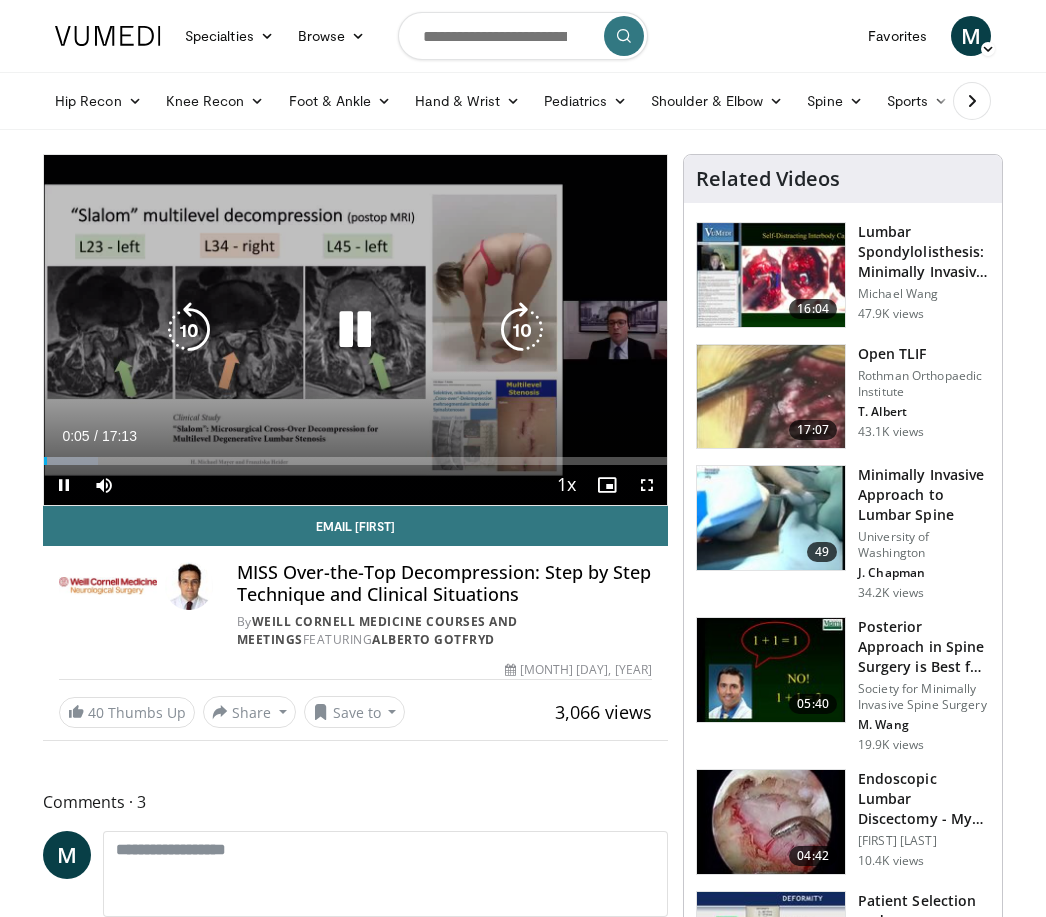 click at bounding box center [522, 330] 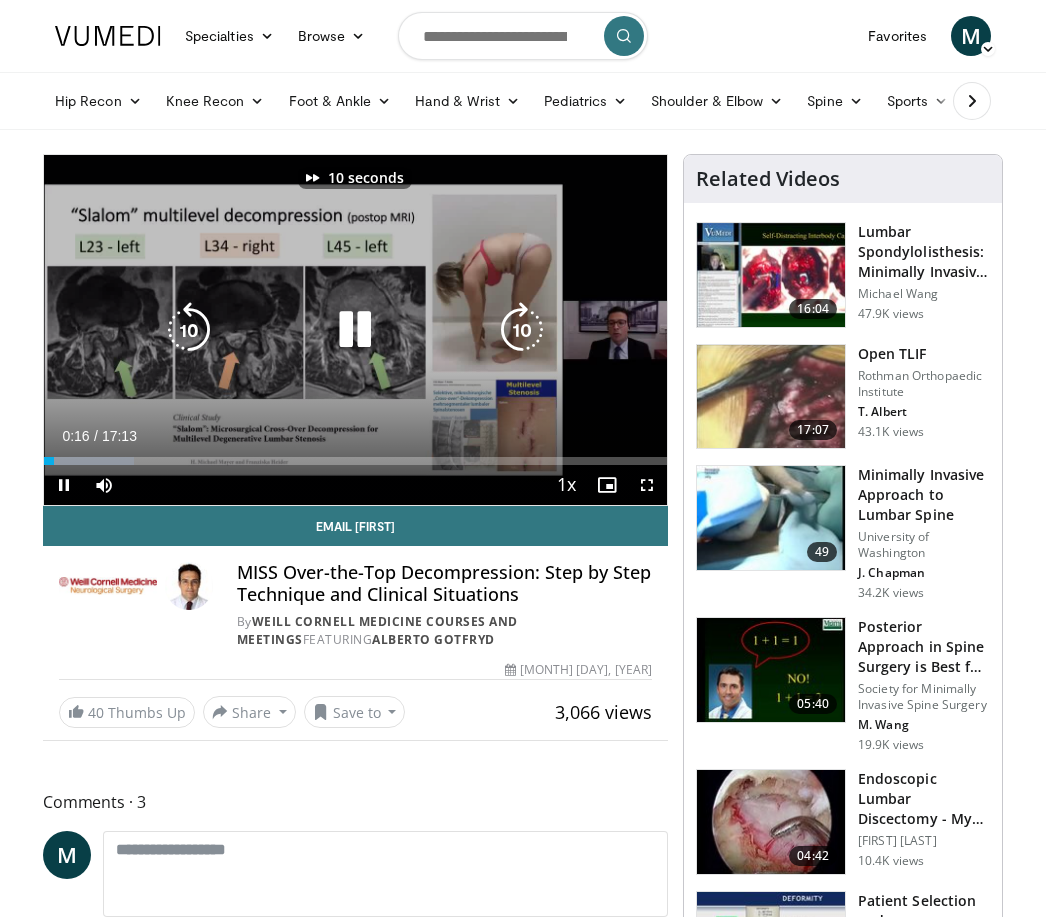 click at bounding box center (522, 330) 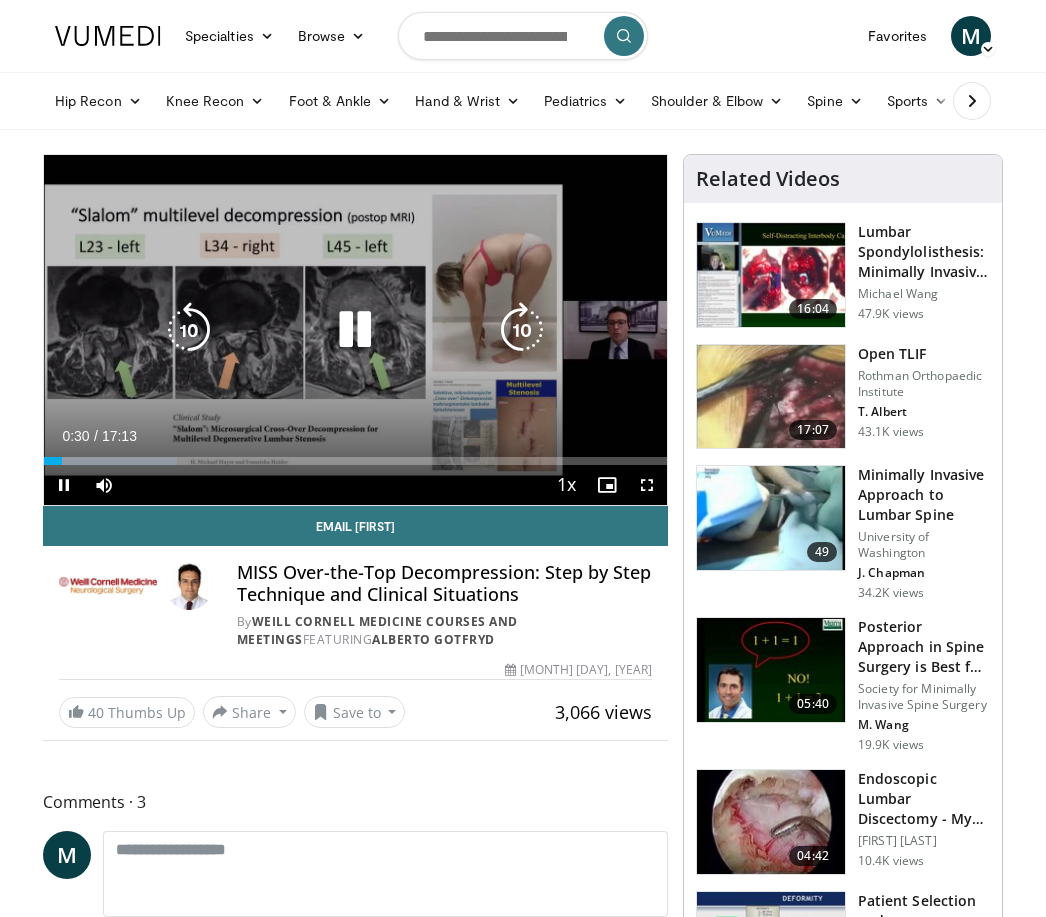 click at bounding box center (522, 330) 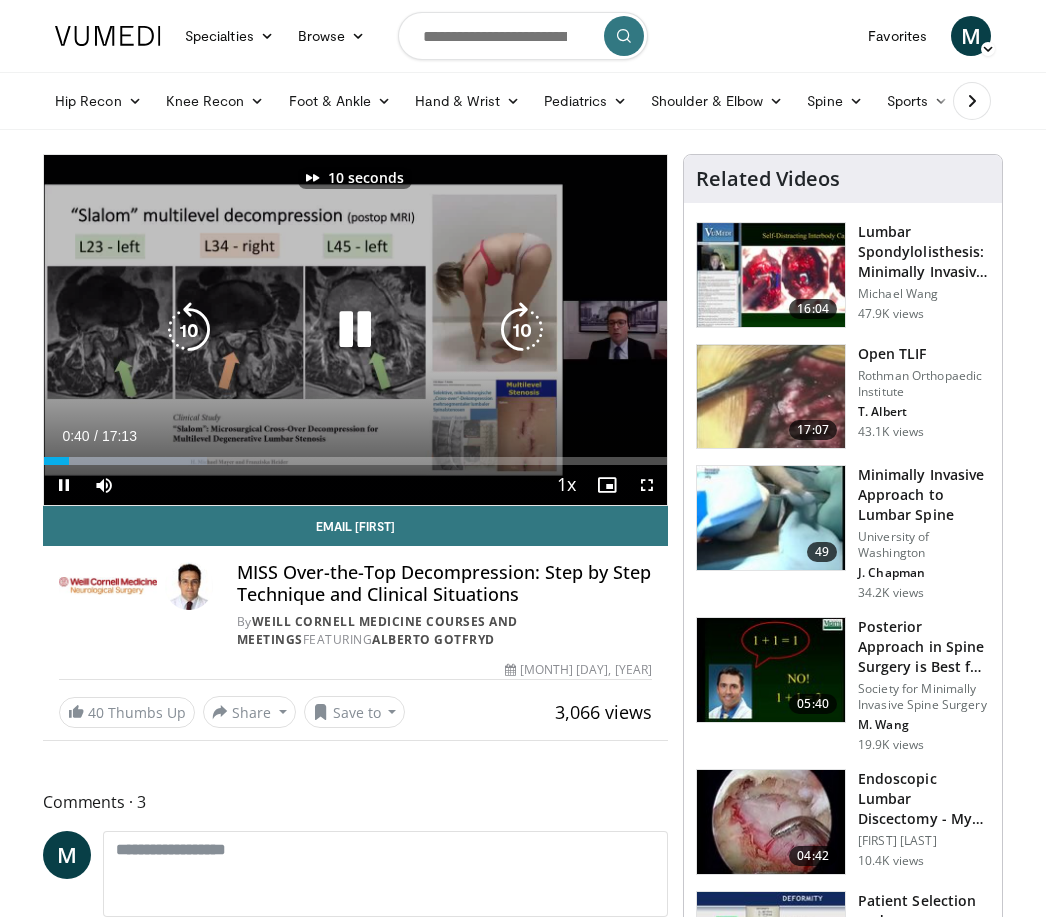 click at bounding box center (522, 330) 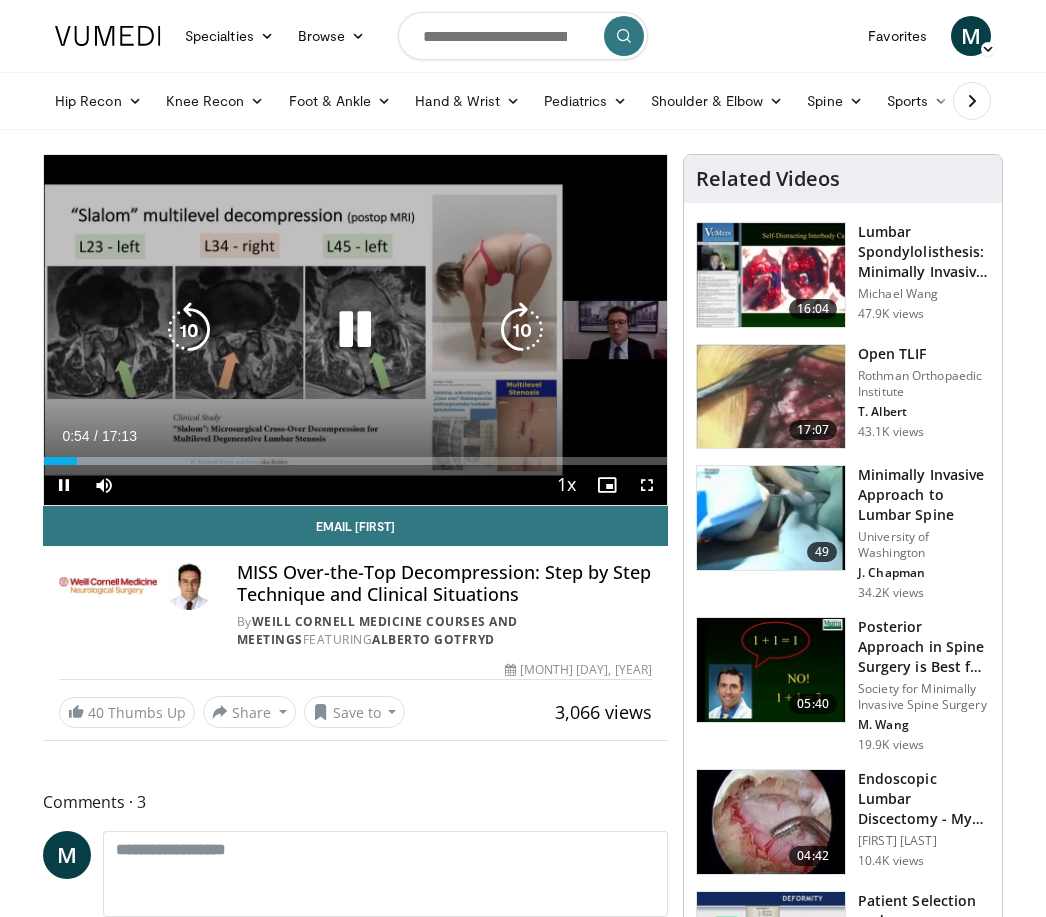click at bounding box center [522, 330] 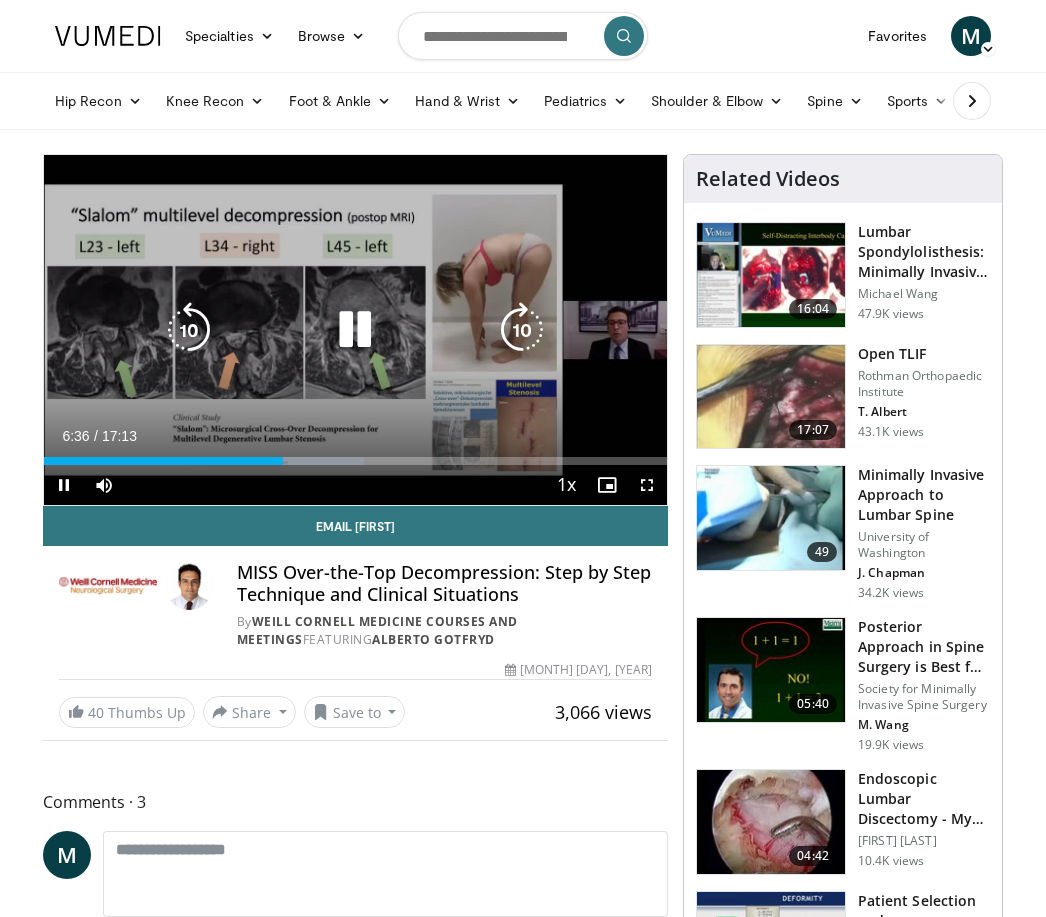 click at bounding box center [355, 330] 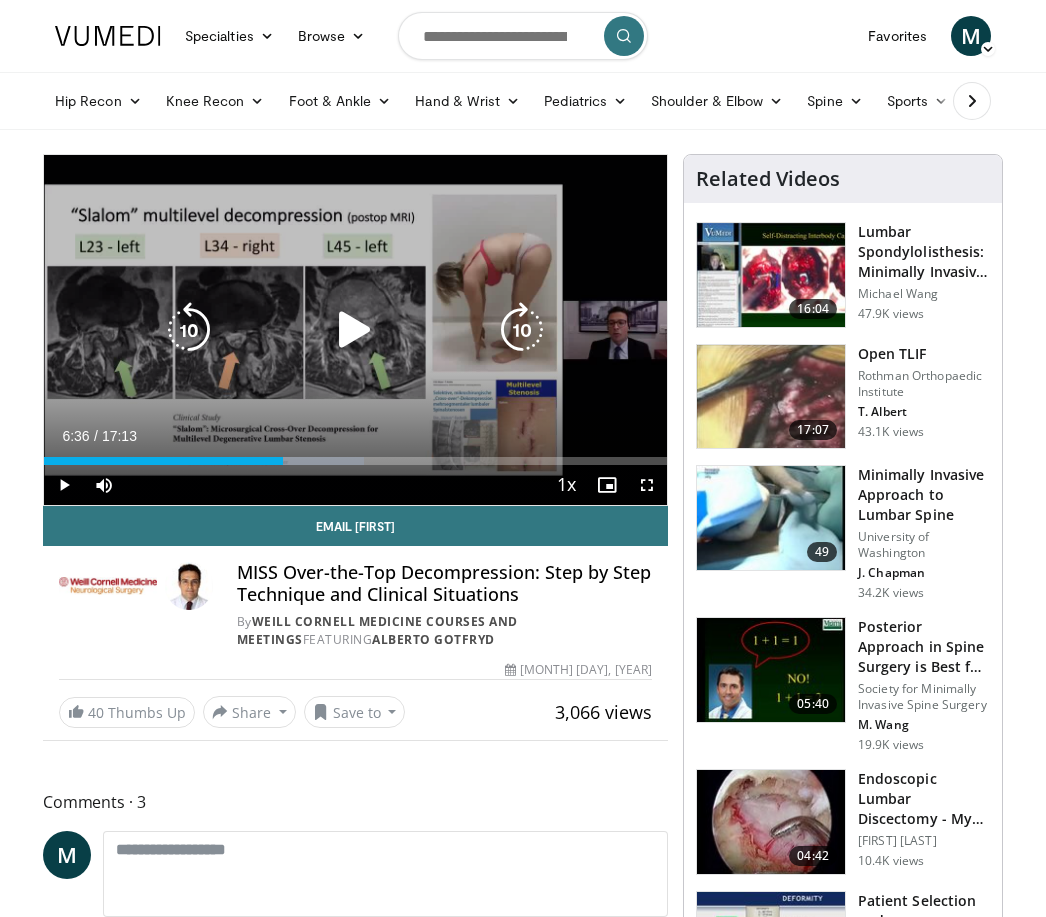 click at bounding box center (355, 330) 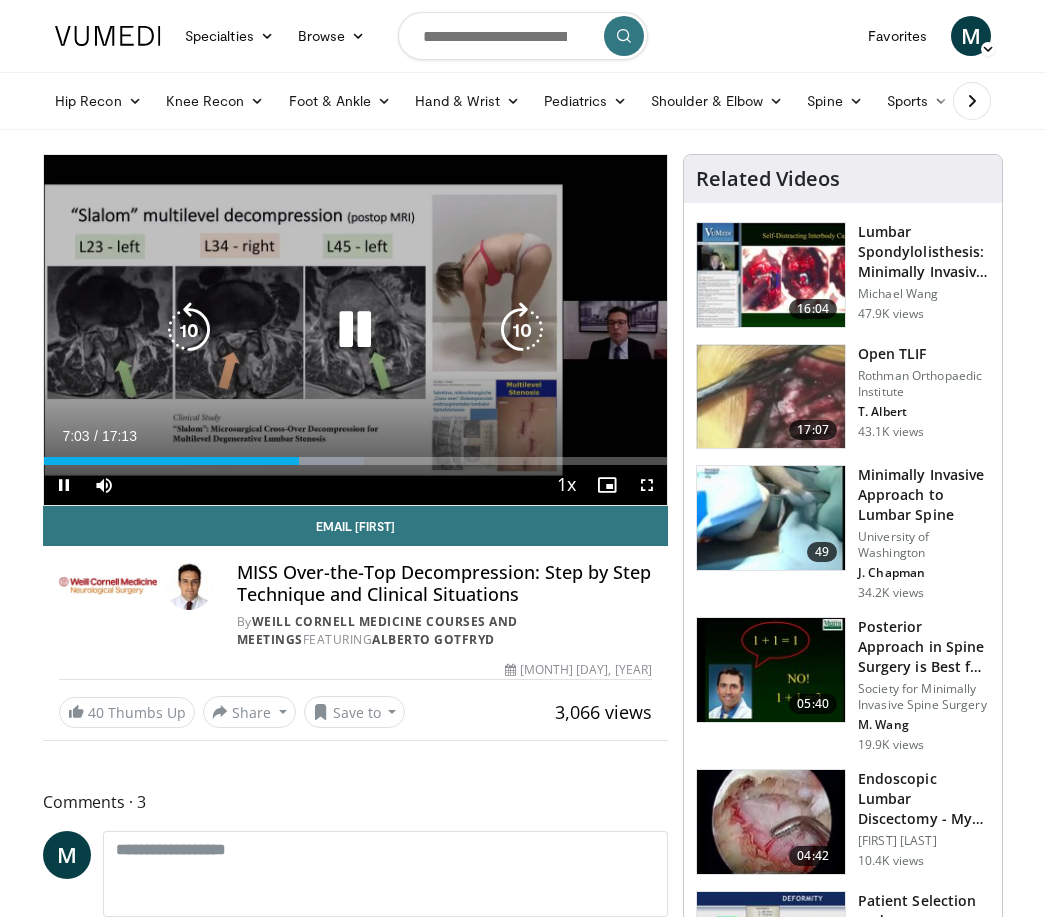 click at bounding box center [355, 330] 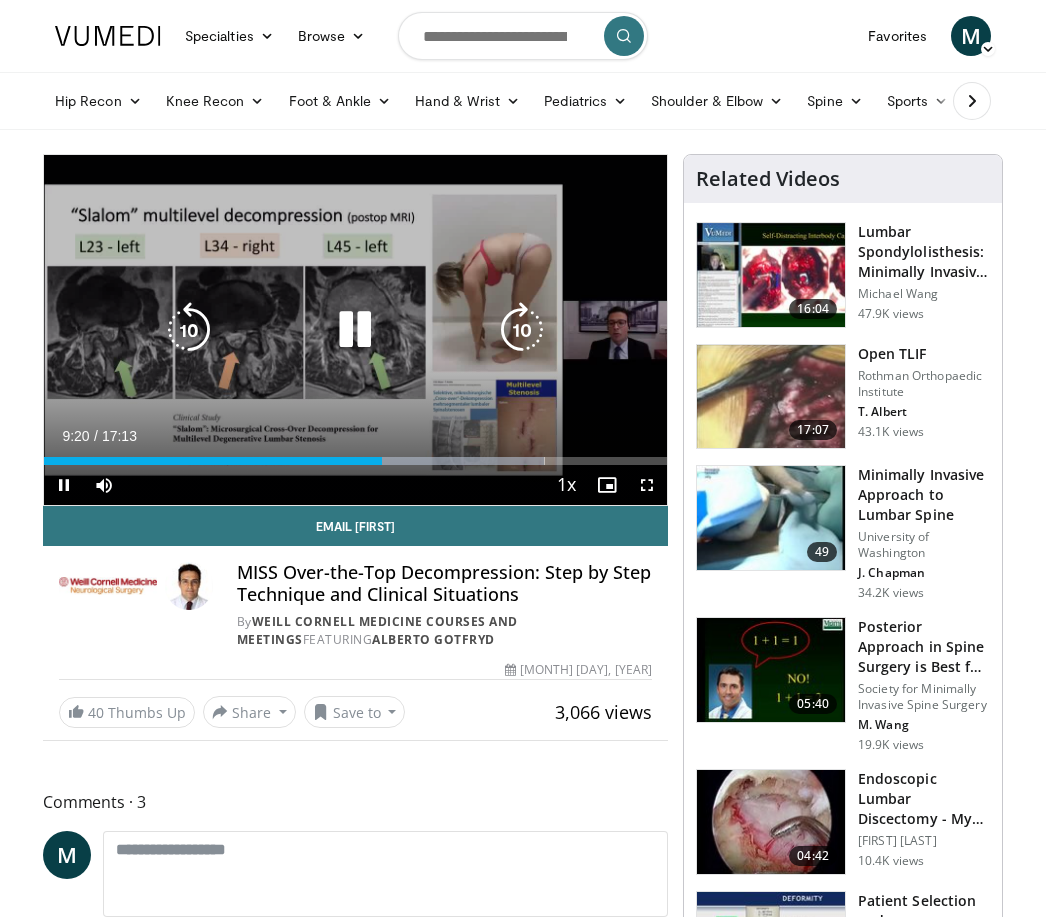 click at bounding box center (355, 330) 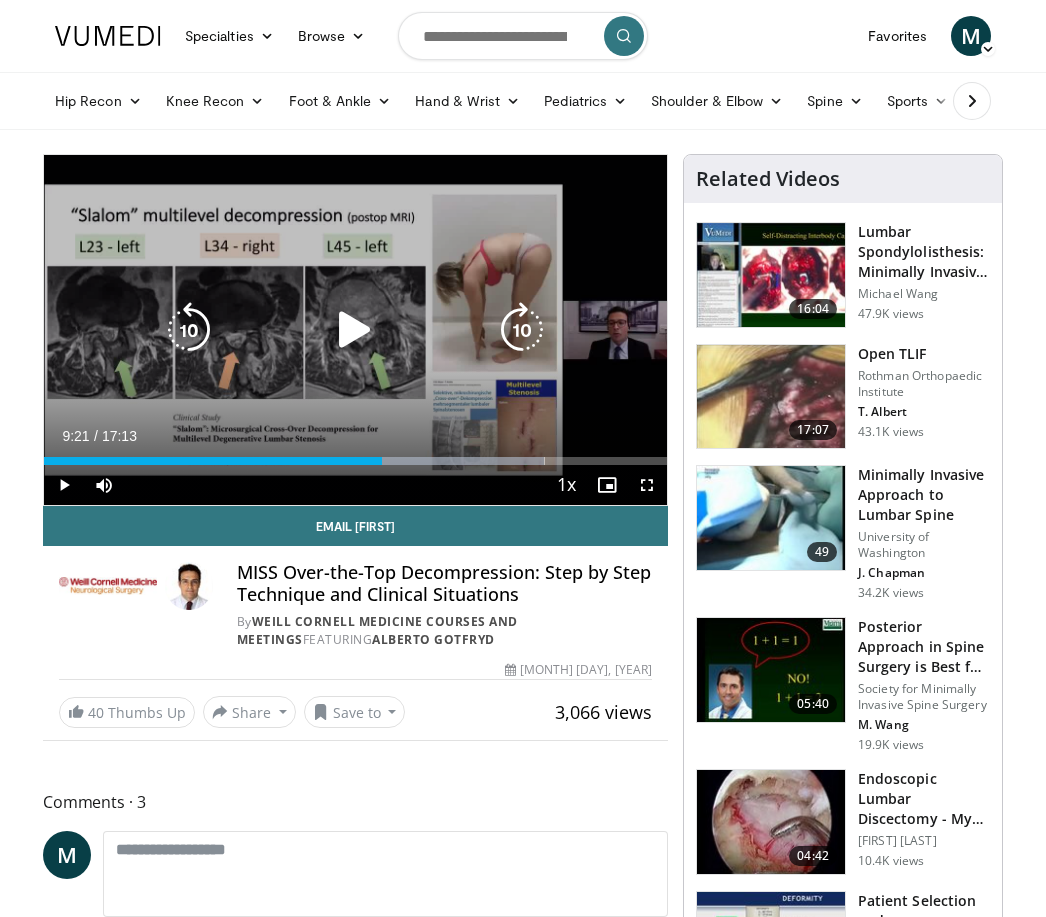 click at bounding box center [355, 330] 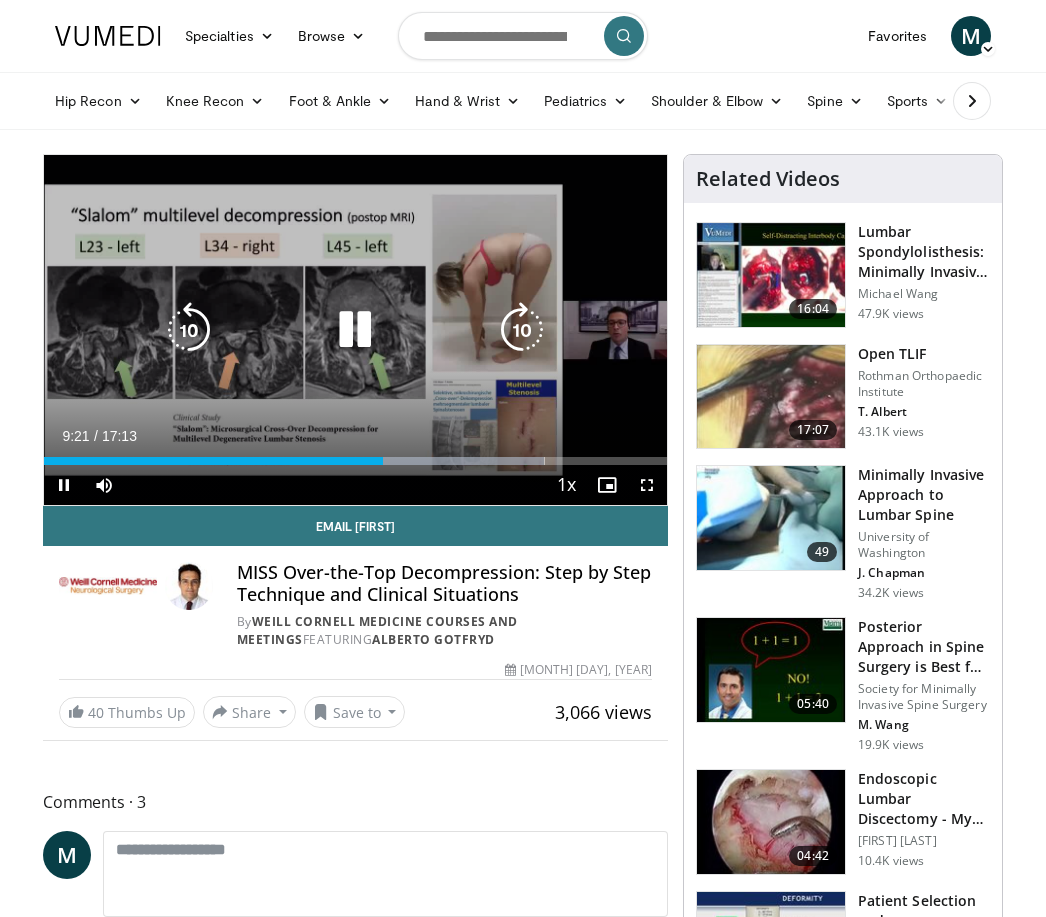 click at bounding box center (522, 330) 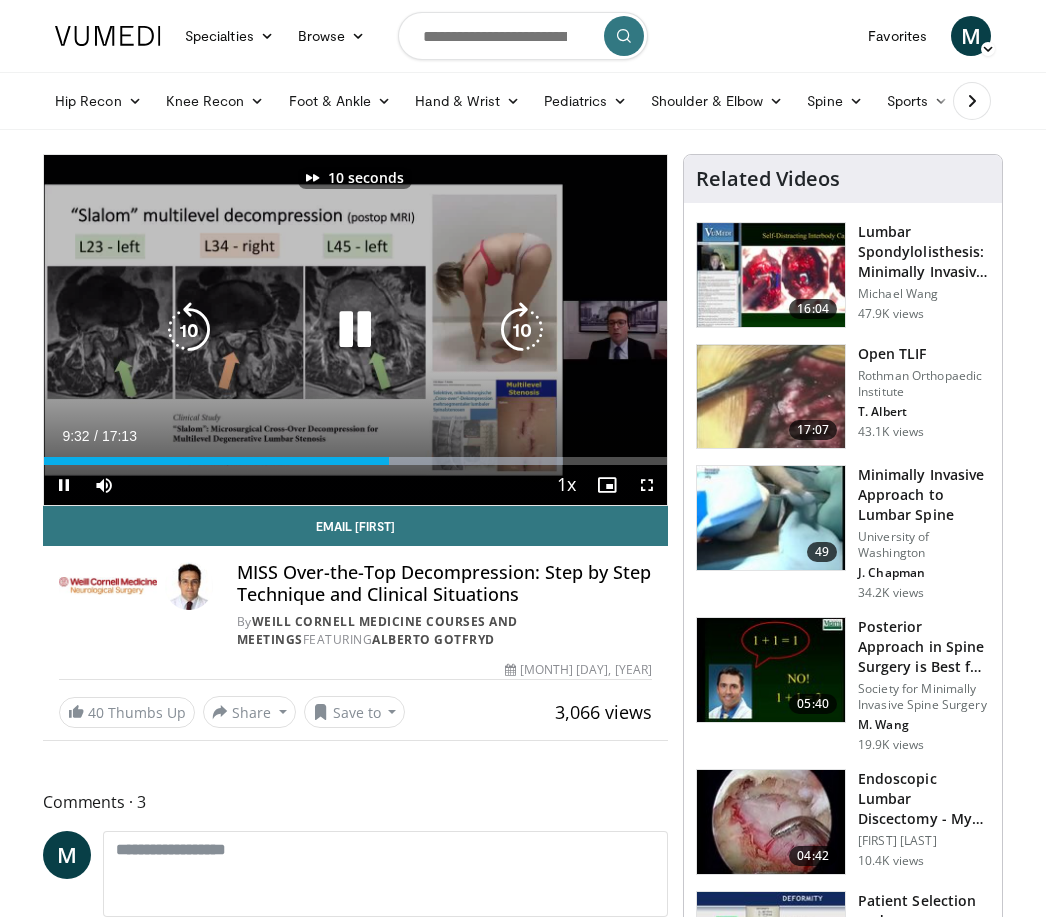 click at bounding box center [522, 330] 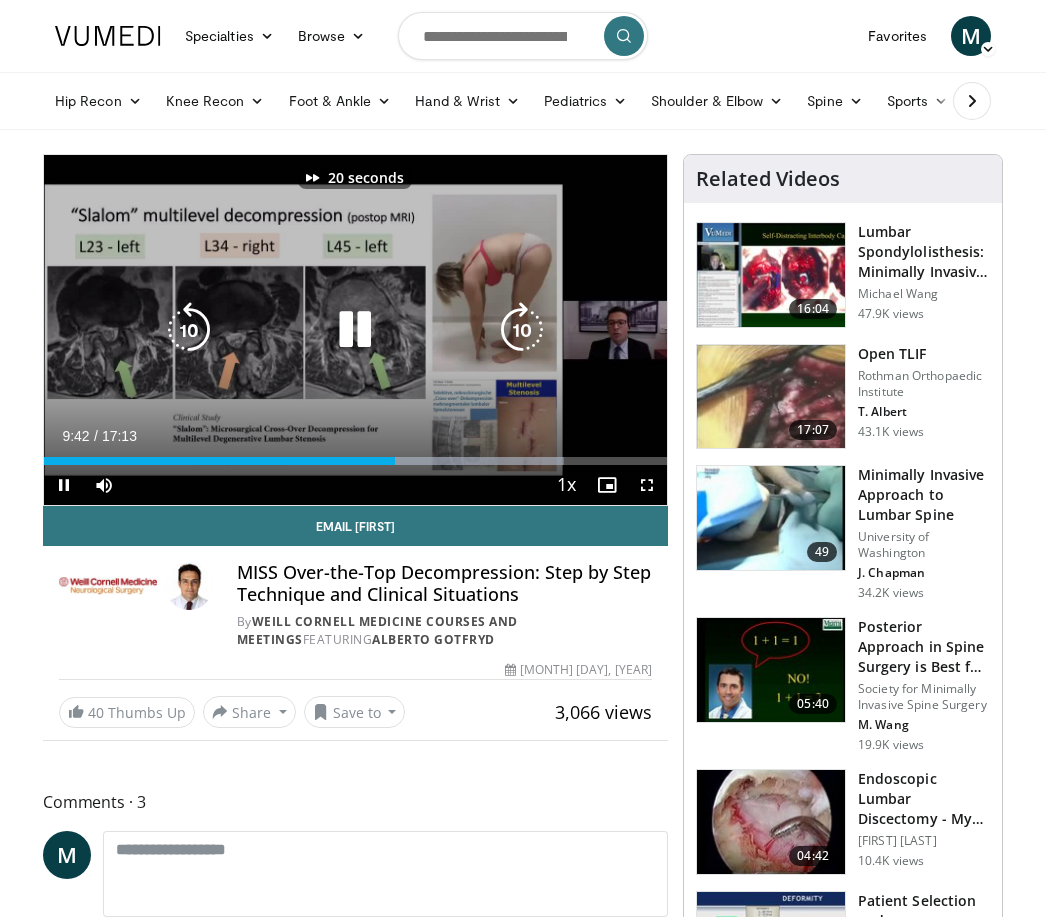 click at bounding box center (522, 330) 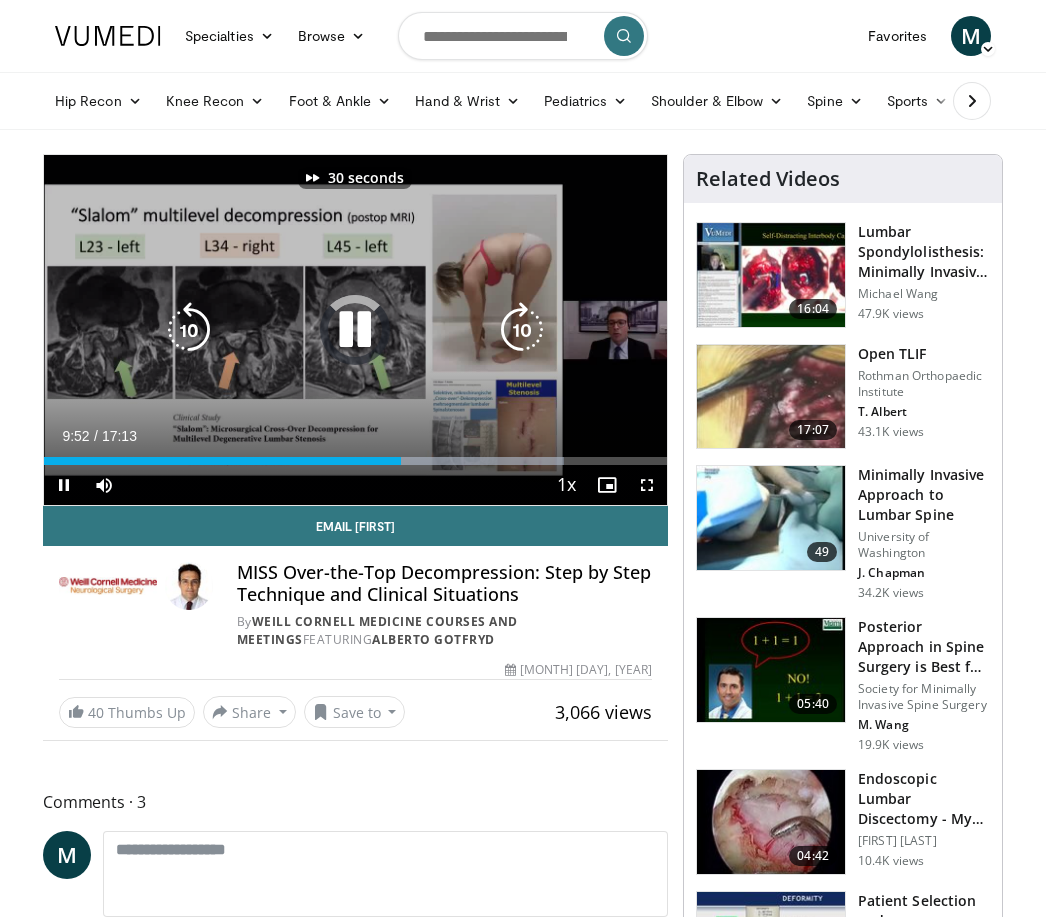 click at bounding box center [522, 330] 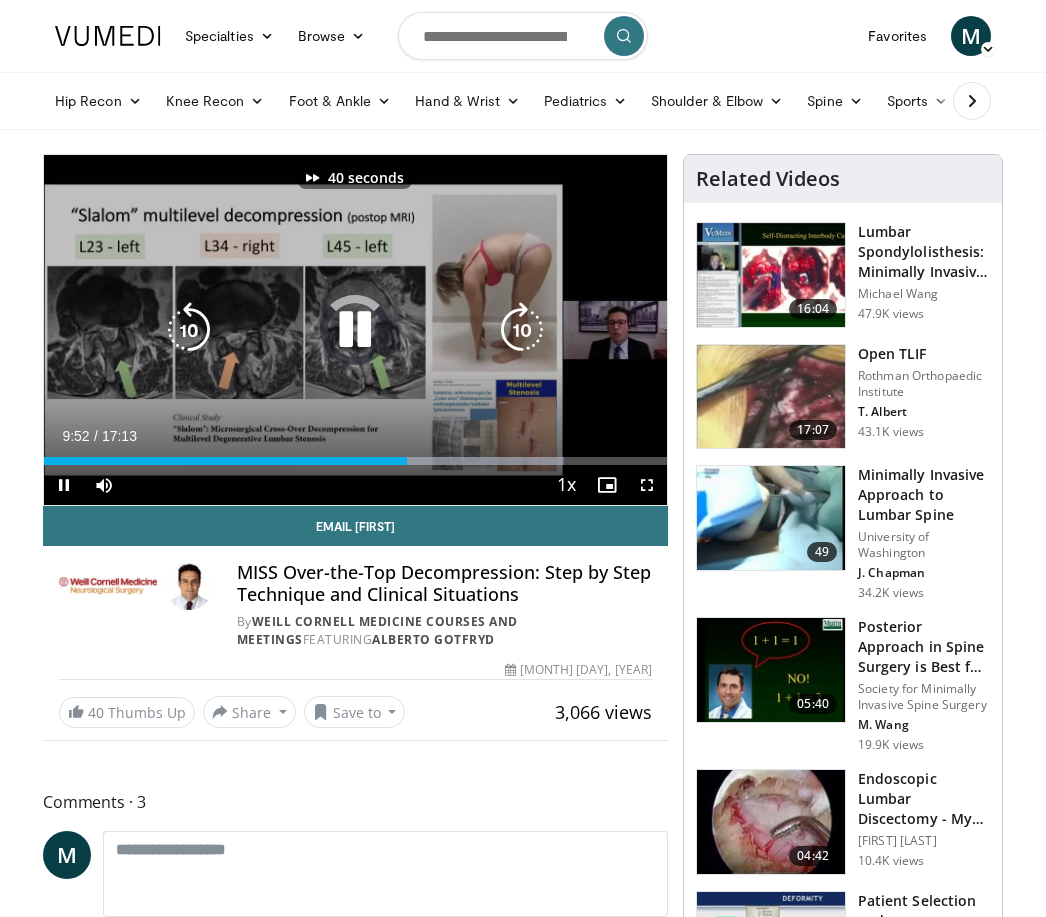 click at bounding box center (522, 330) 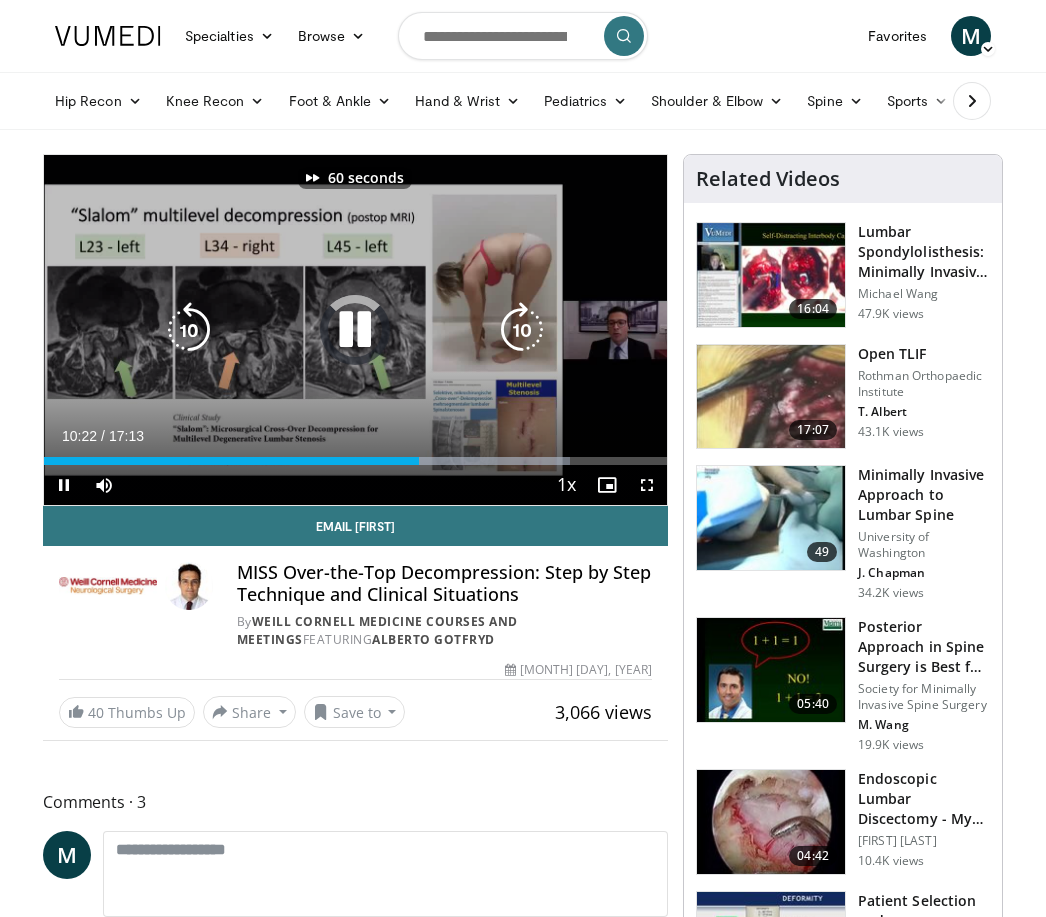 click at bounding box center (522, 330) 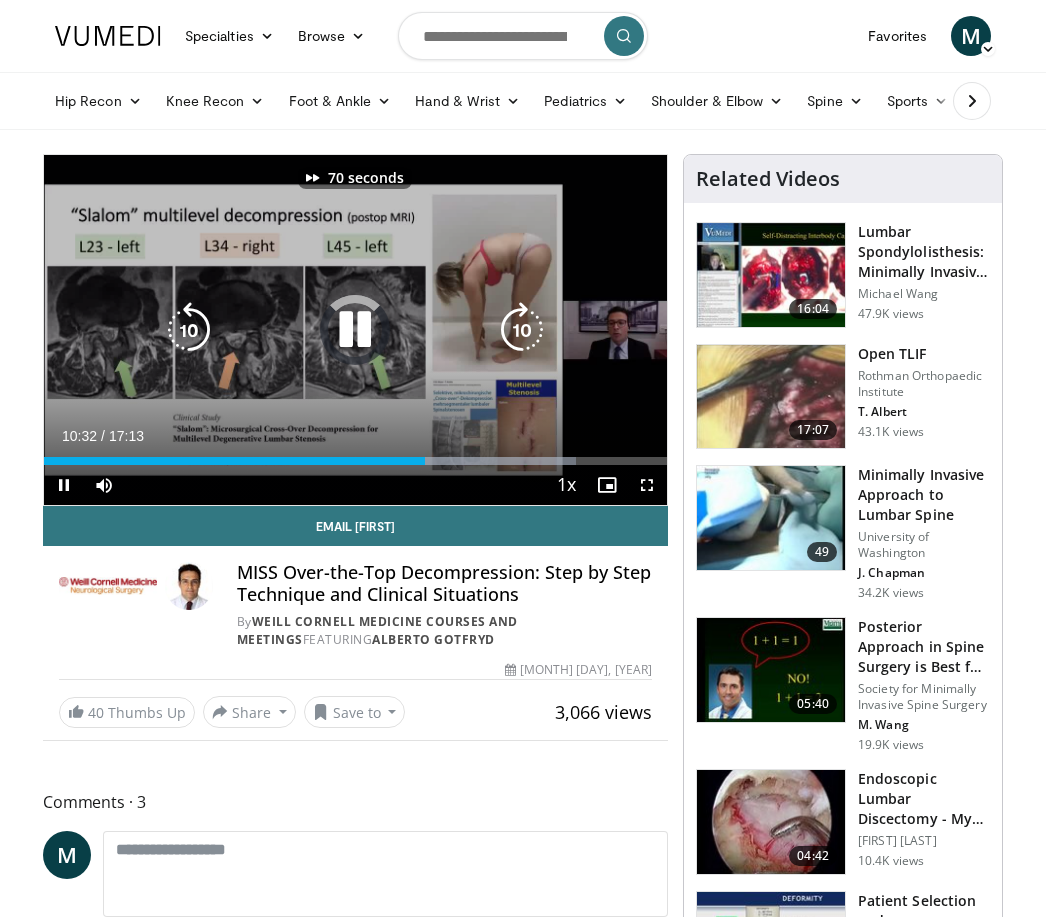 click at bounding box center [522, 330] 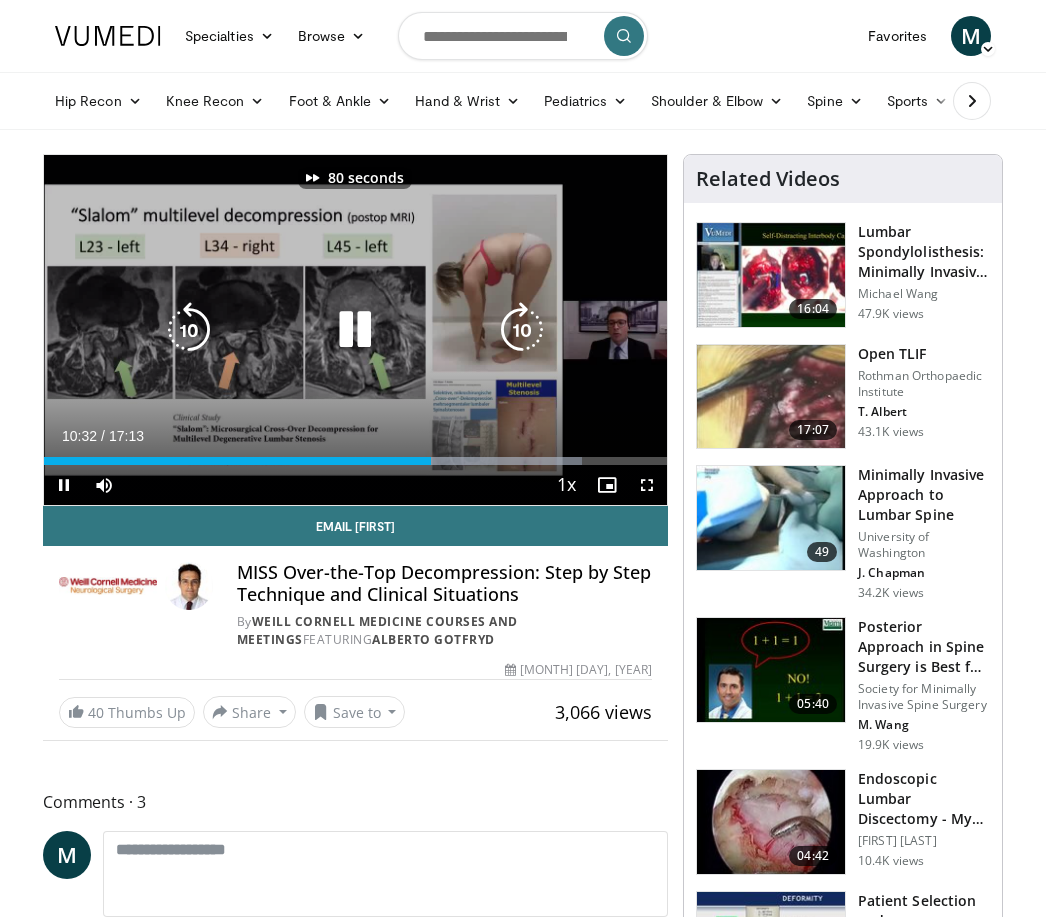 click at bounding box center (355, 330) 